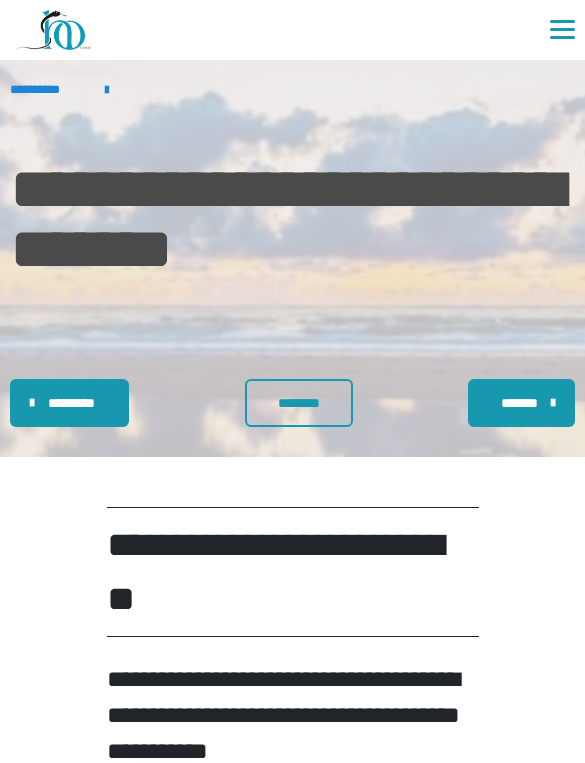 scroll, scrollTop: 0, scrollLeft: 0, axis: both 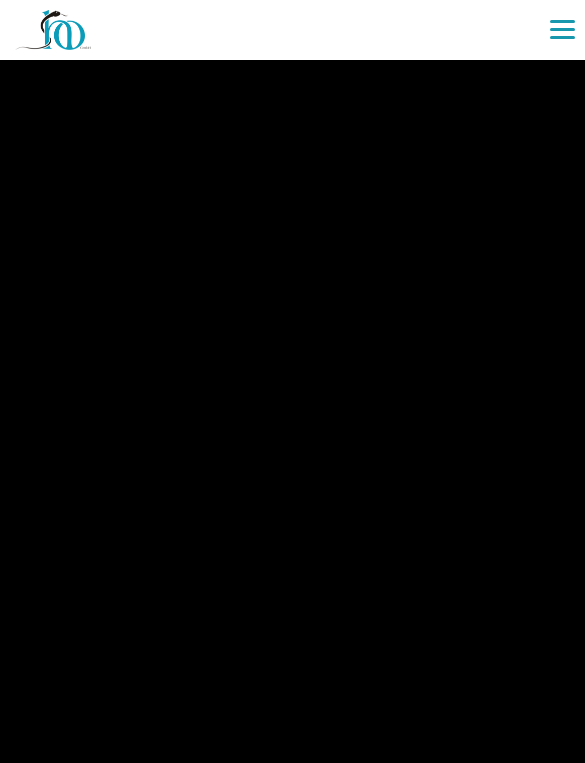 click at bounding box center (292, 381) 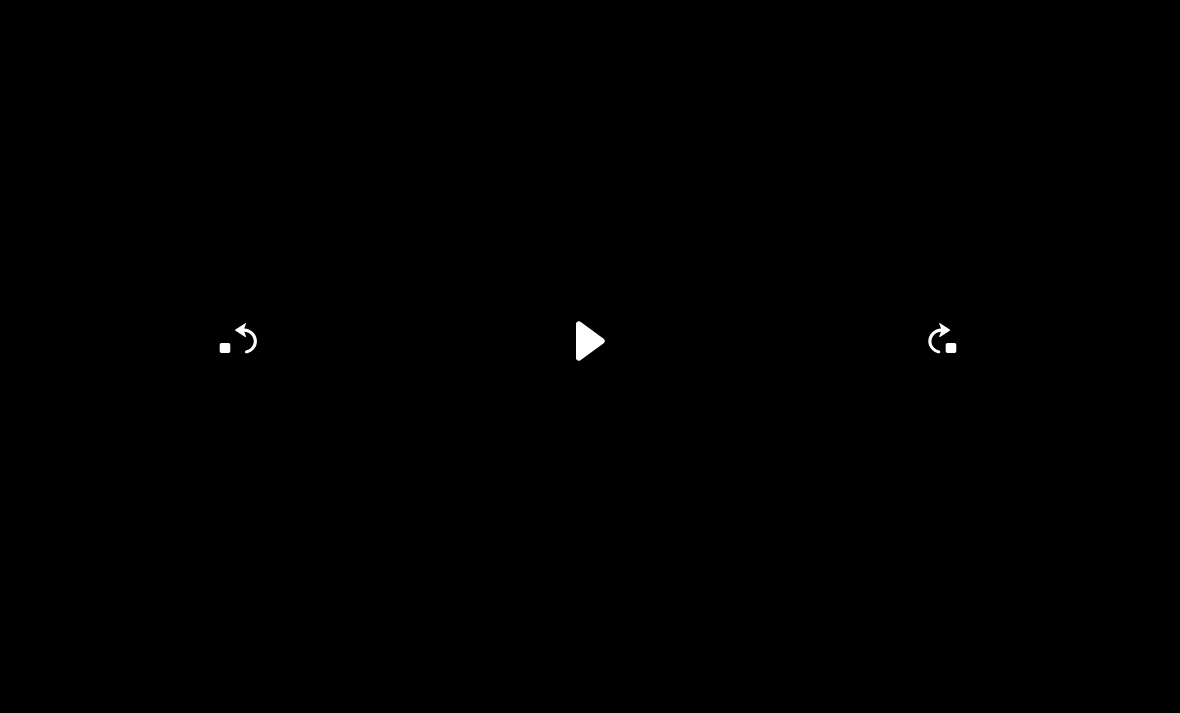 scroll, scrollTop: 5729, scrollLeft: 0, axis: vertical 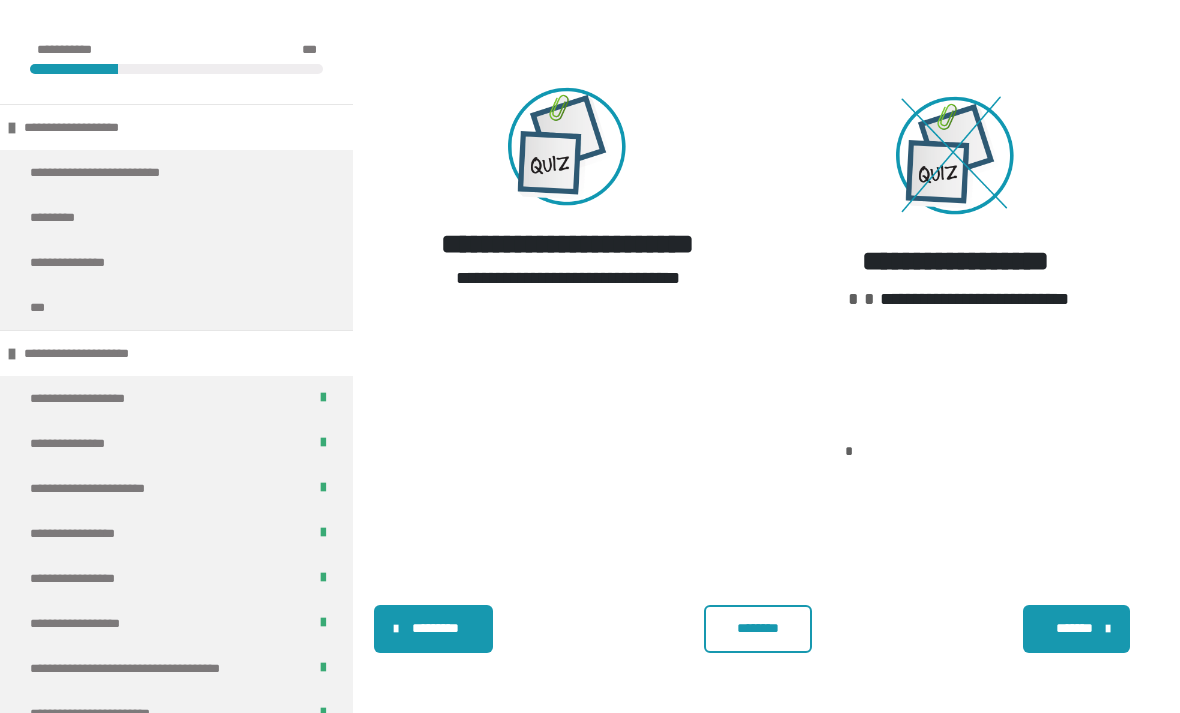 click on "********" at bounding box center [758, 628] 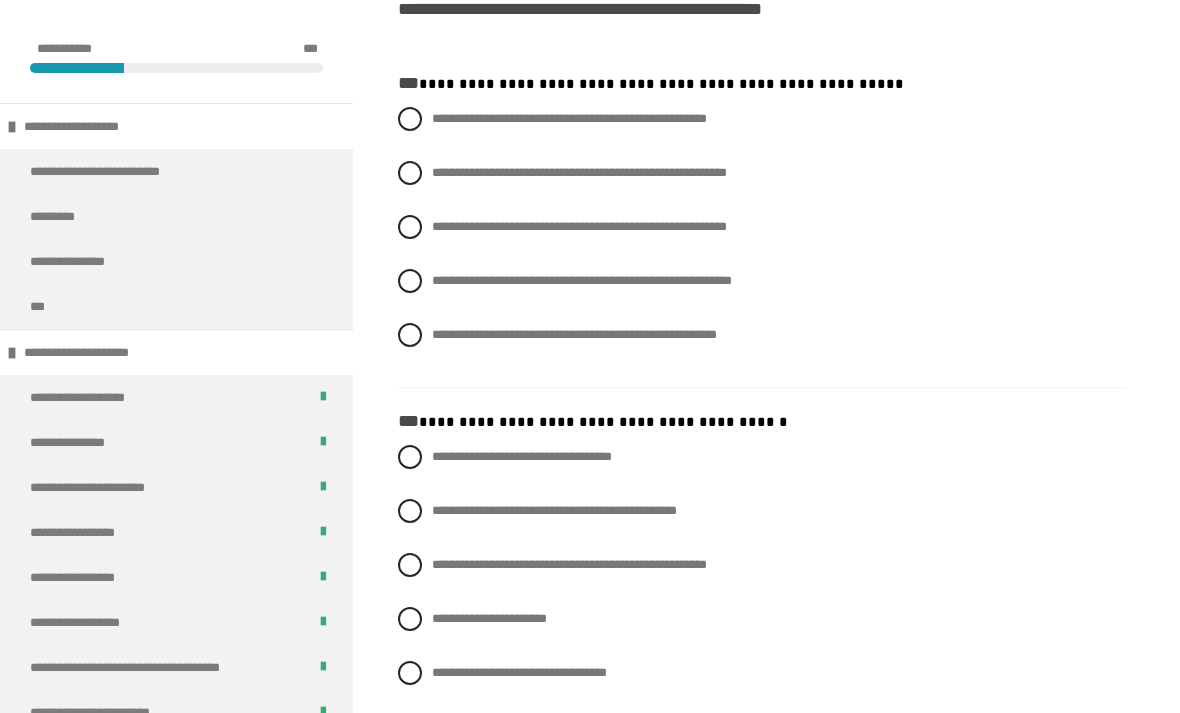 scroll, scrollTop: 506, scrollLeft: 0, axis: vertical 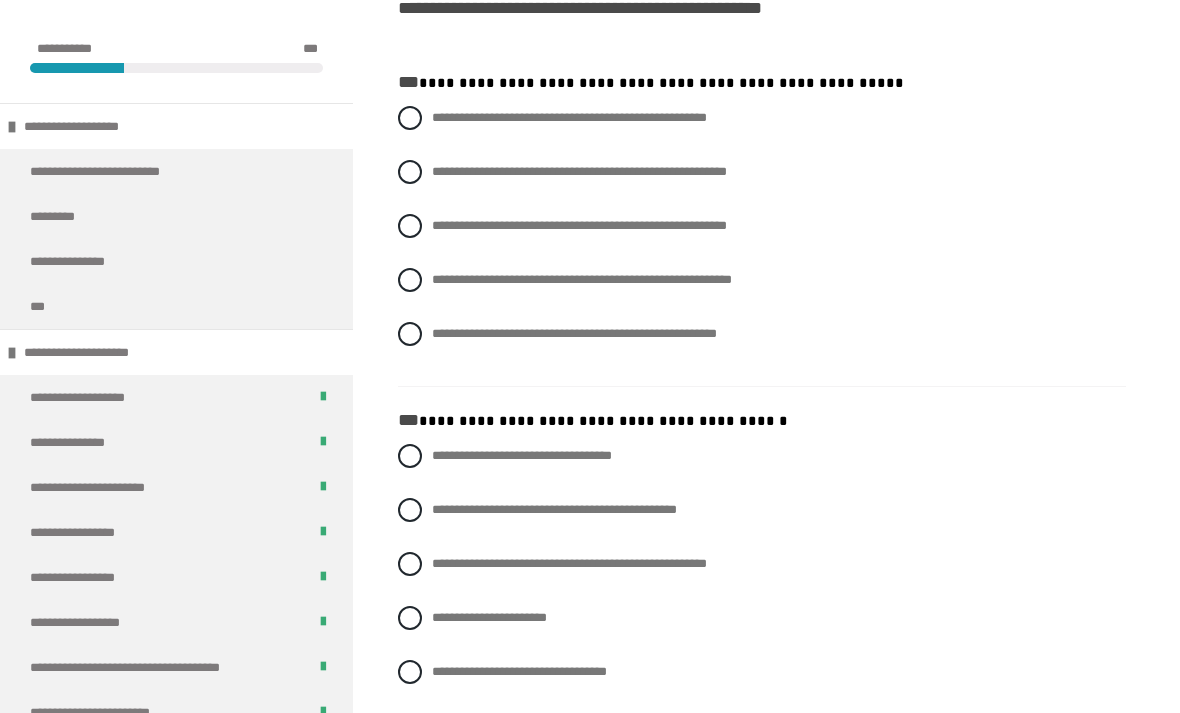 click on "**********" at bounding box center [579, 172] 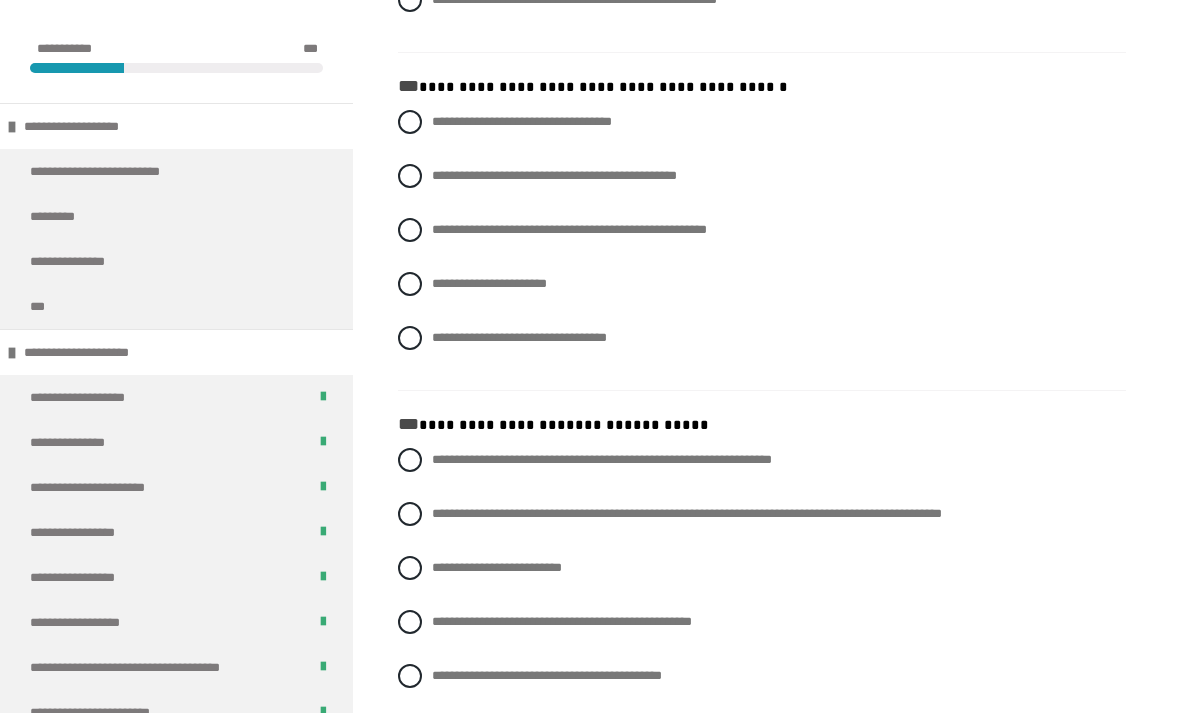 scroll, scrollTop: 847, scrollLeft: 0, axis: vertical 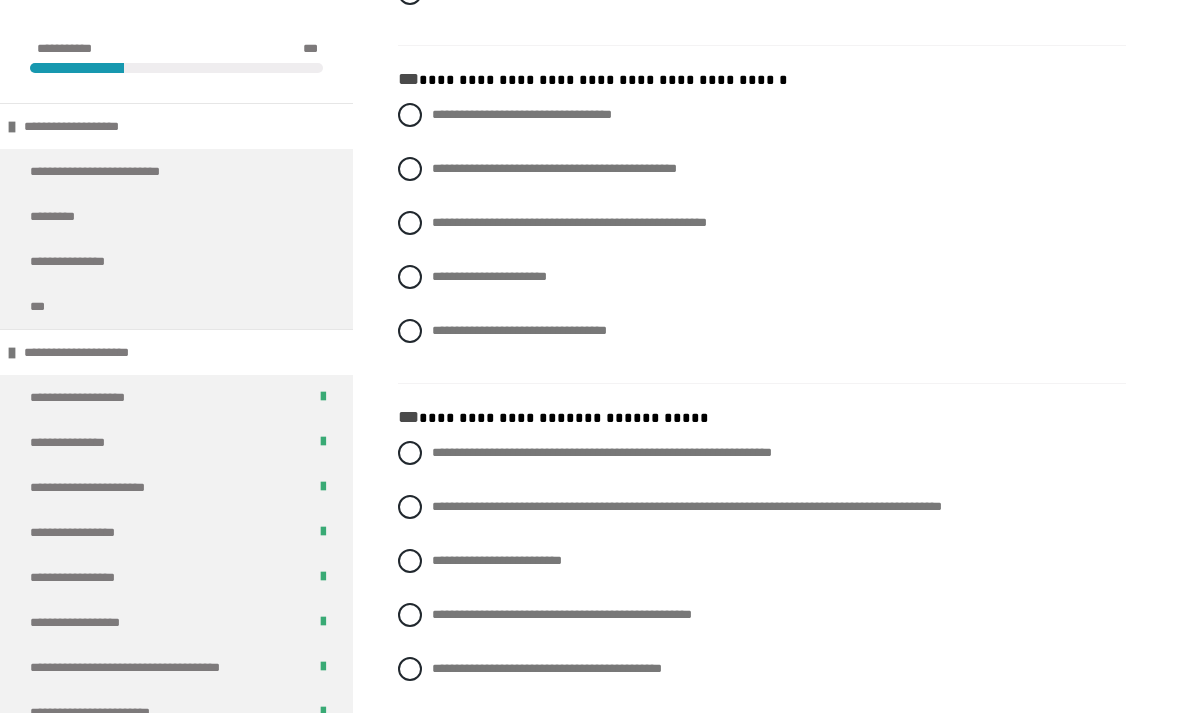 click on "**********" at bounding box center [762, 116] 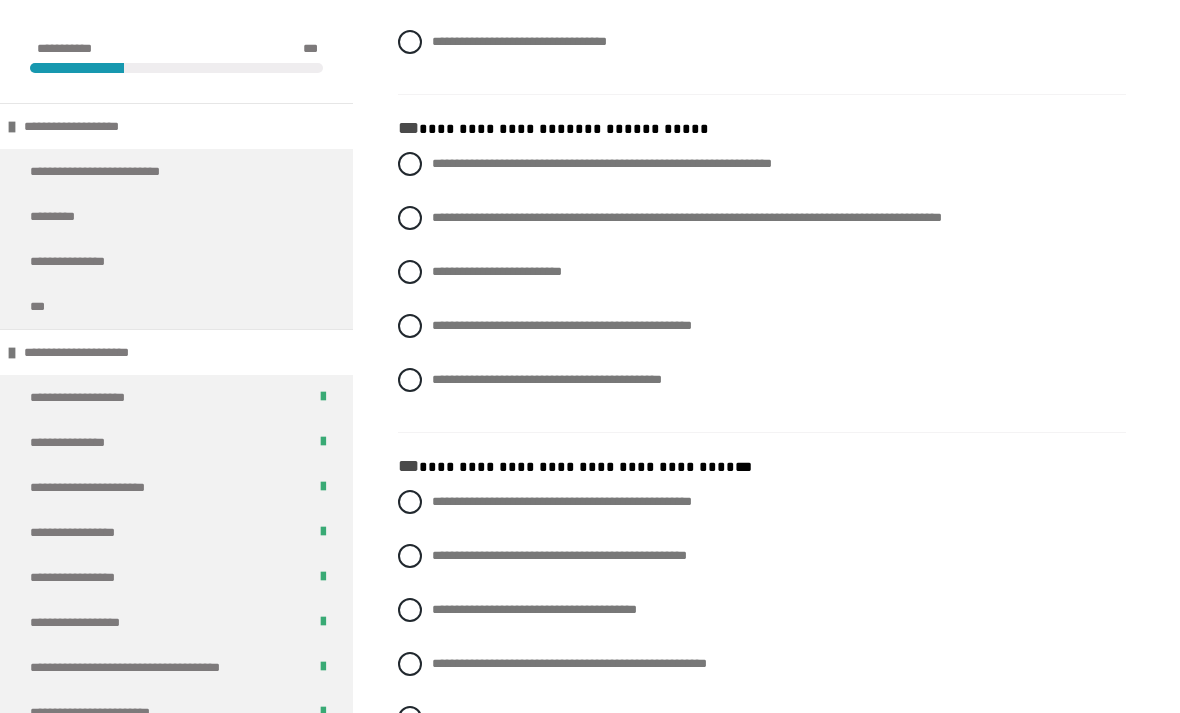 scroll, scrollTop: 1145, scrollLeft: 0, axis: vertical 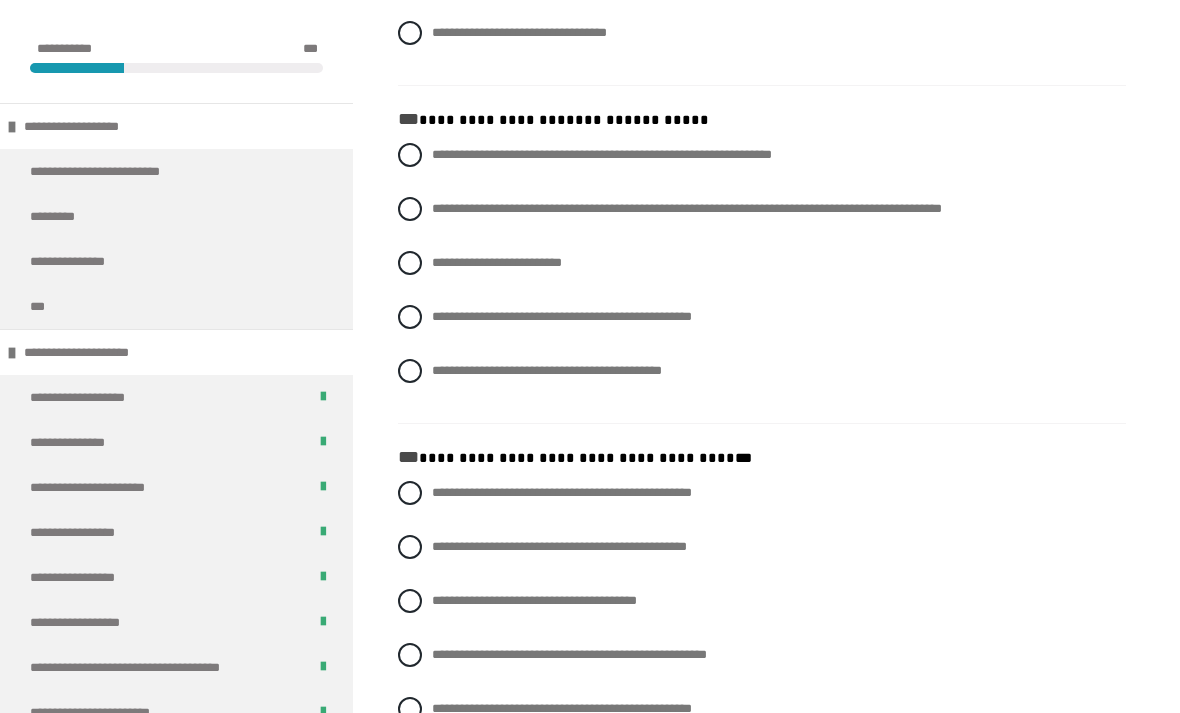 click on "**********" at bounding box center [762, 210] 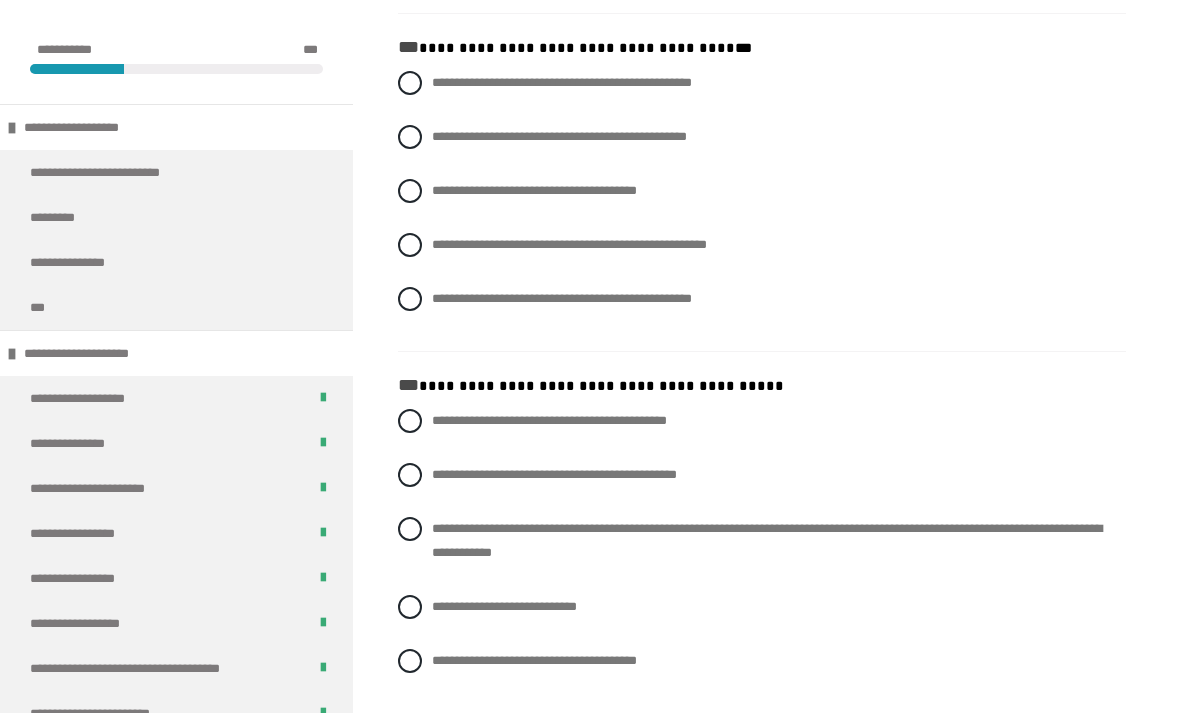 scroll, scrollTop: 1553, scrollLeft: 0, axis: vertical 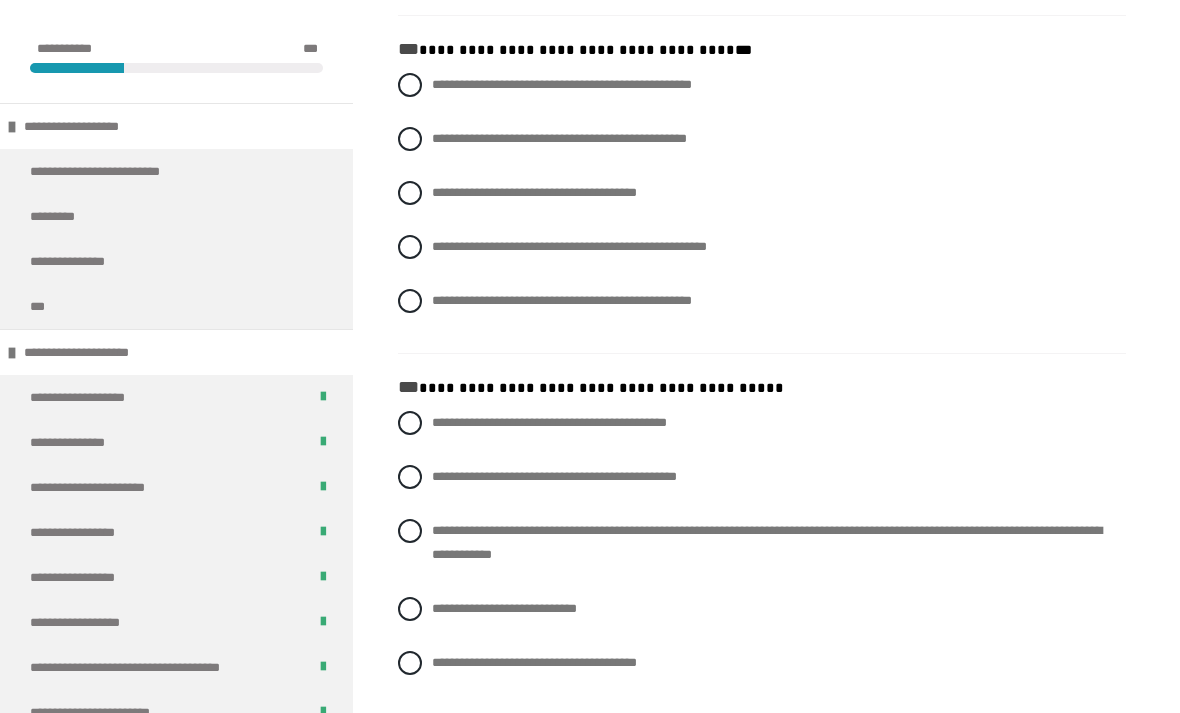 click on "**********" at bounding box center [559, 139] 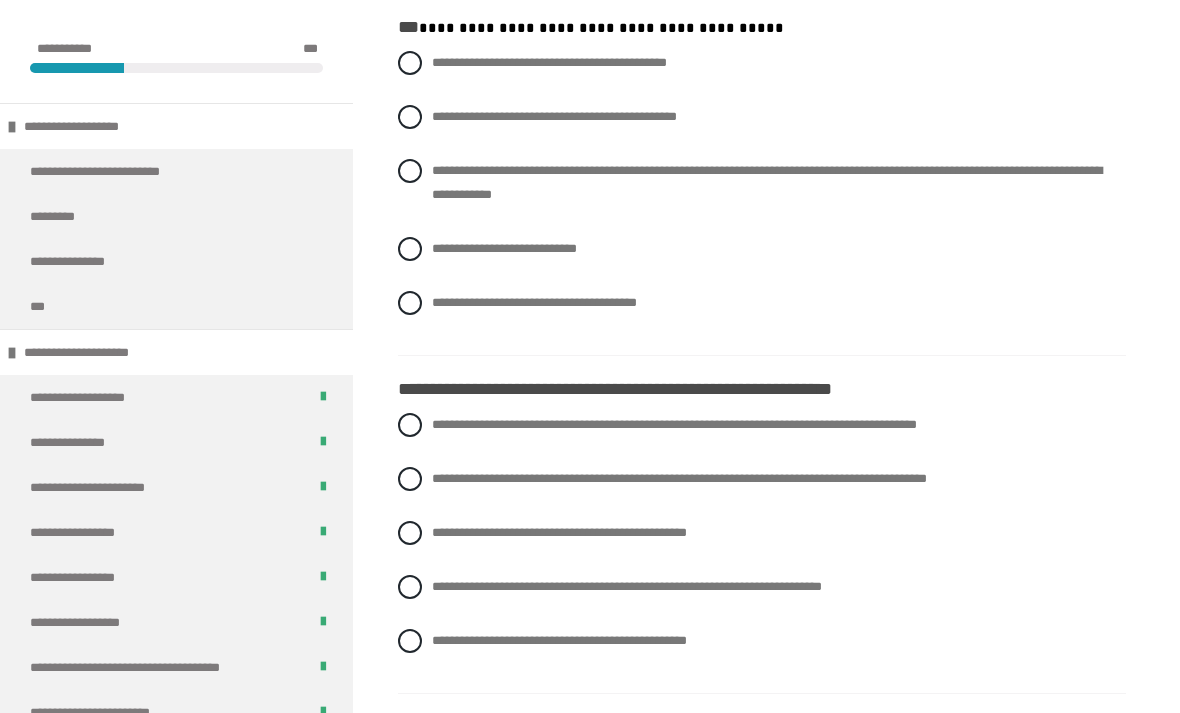 scroll, scrollTop: 1914, scrollLeft: 0, axis: vertical 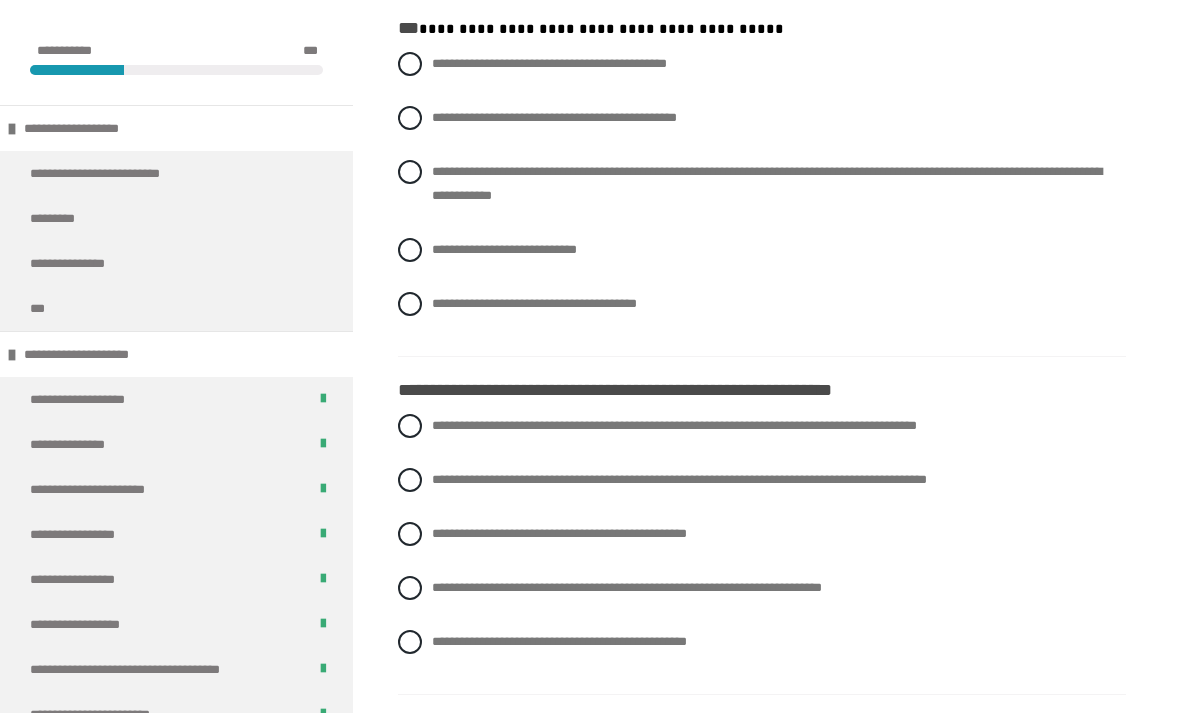 click on "**********" at bounding box center (762, 183) 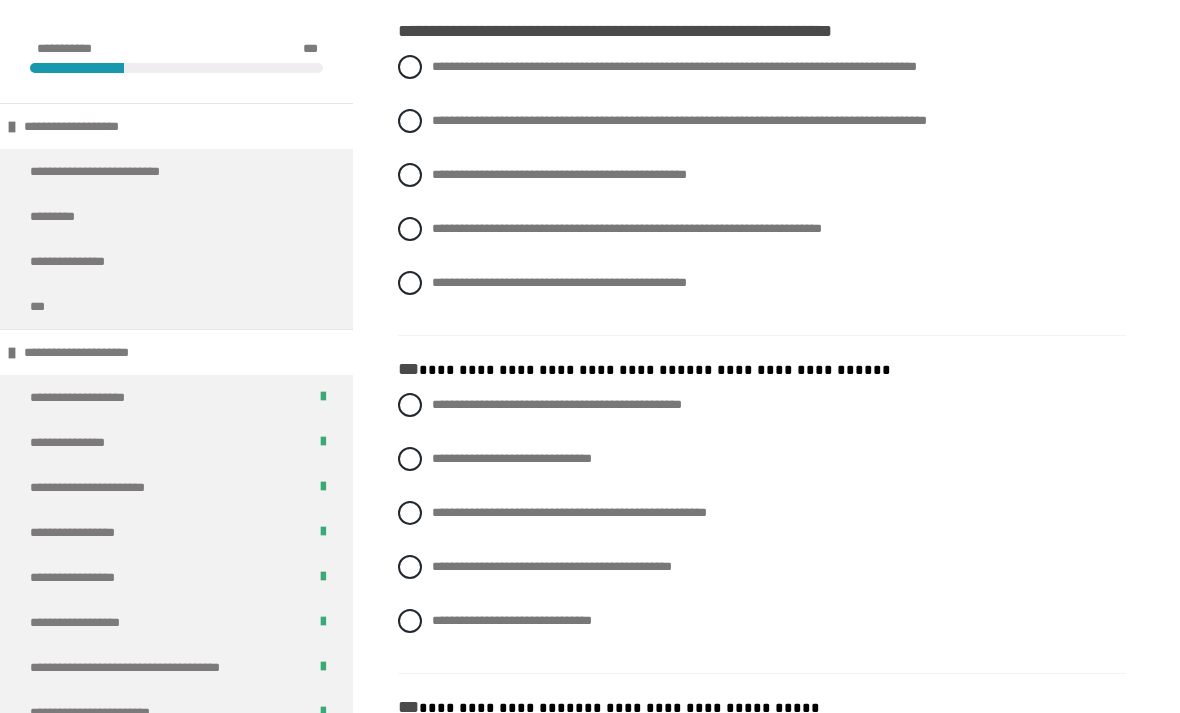 scroll, scrollTop: 2272, scrollLeft: 0, axis: vertical 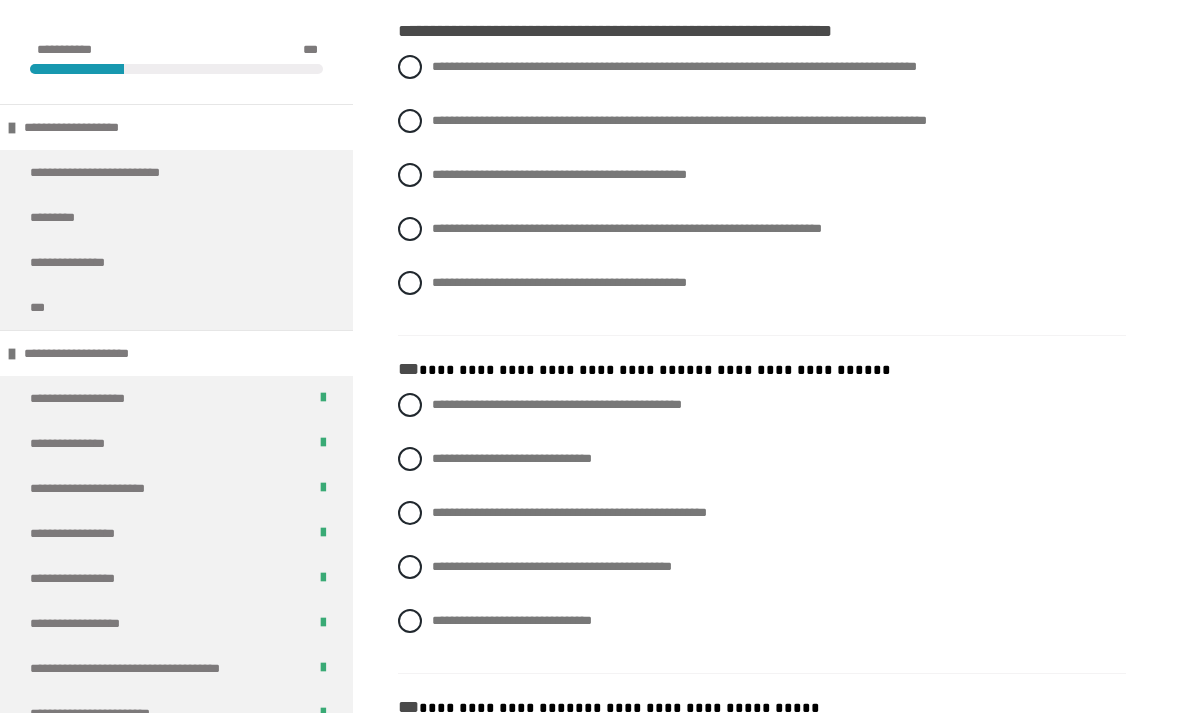 click at bounding box center (410, 283) 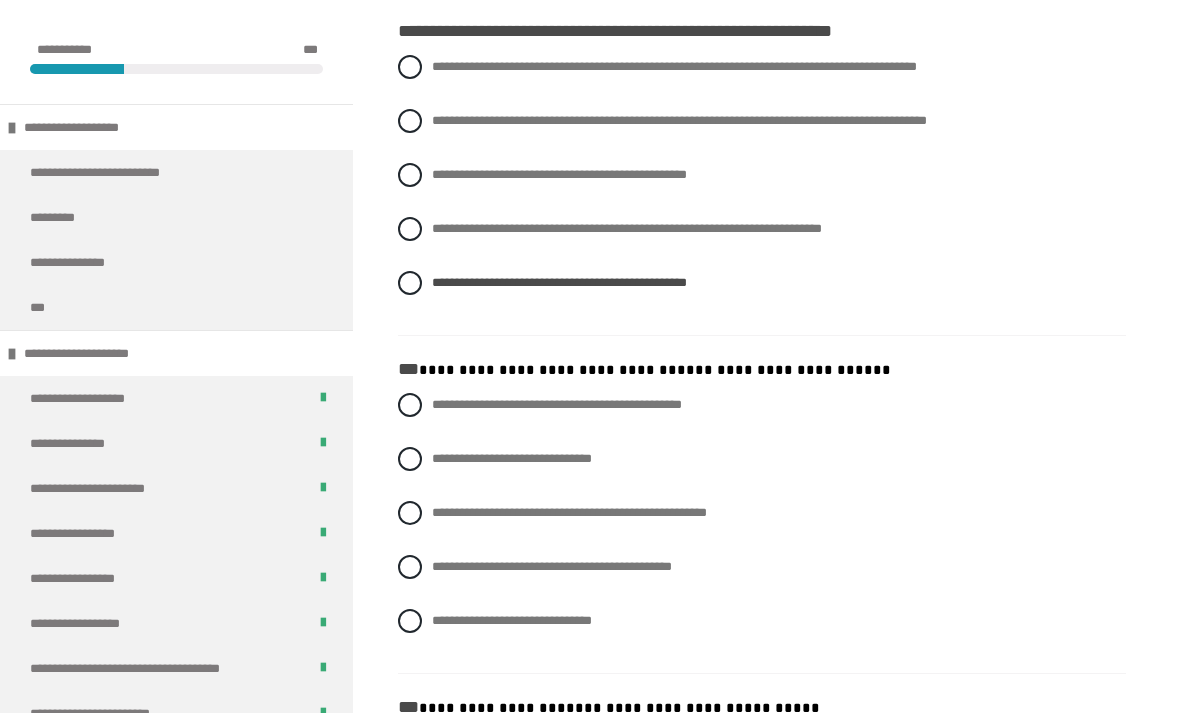 click at bounding box center [410, 67] 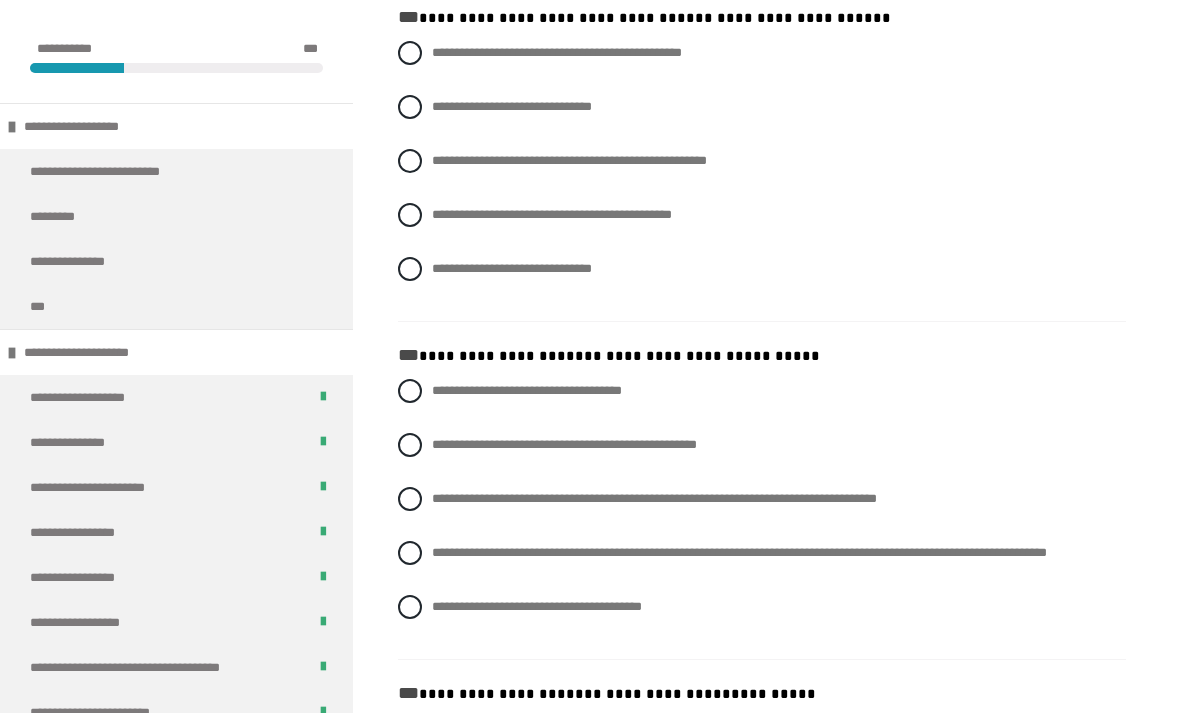 scroll, scrollTop: 2625, scrollLeft: 0, axis: vertical 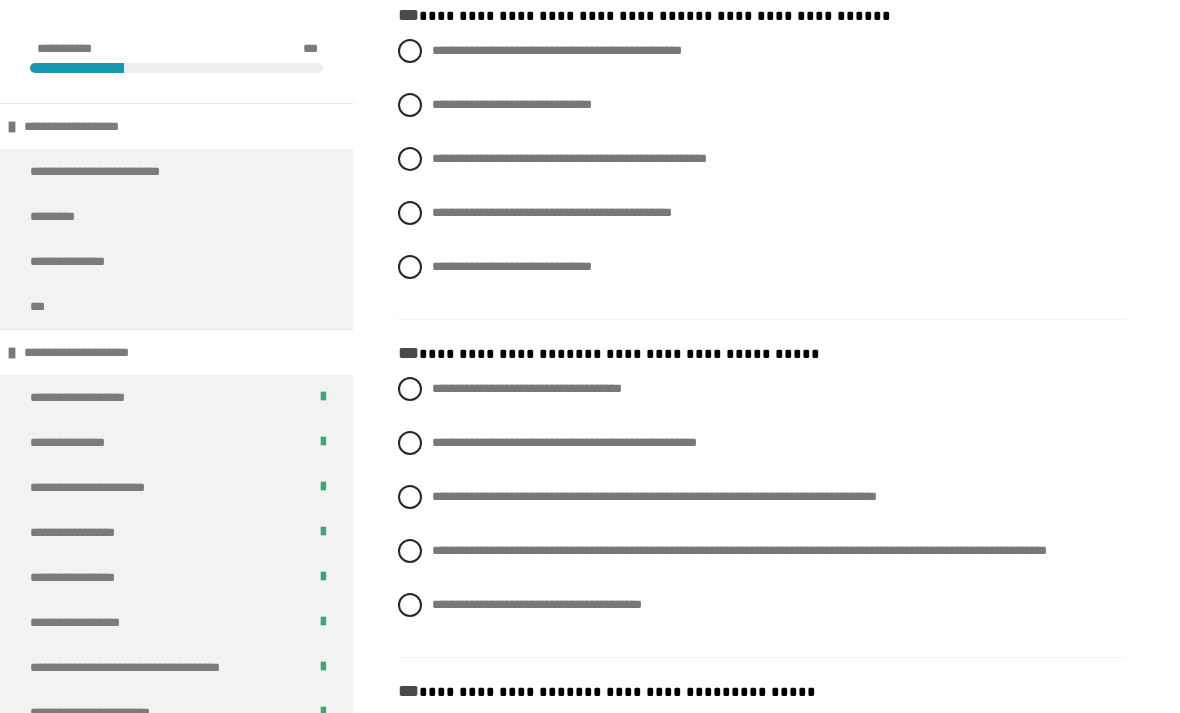 click on "**********" at bounding box center [762, 160] 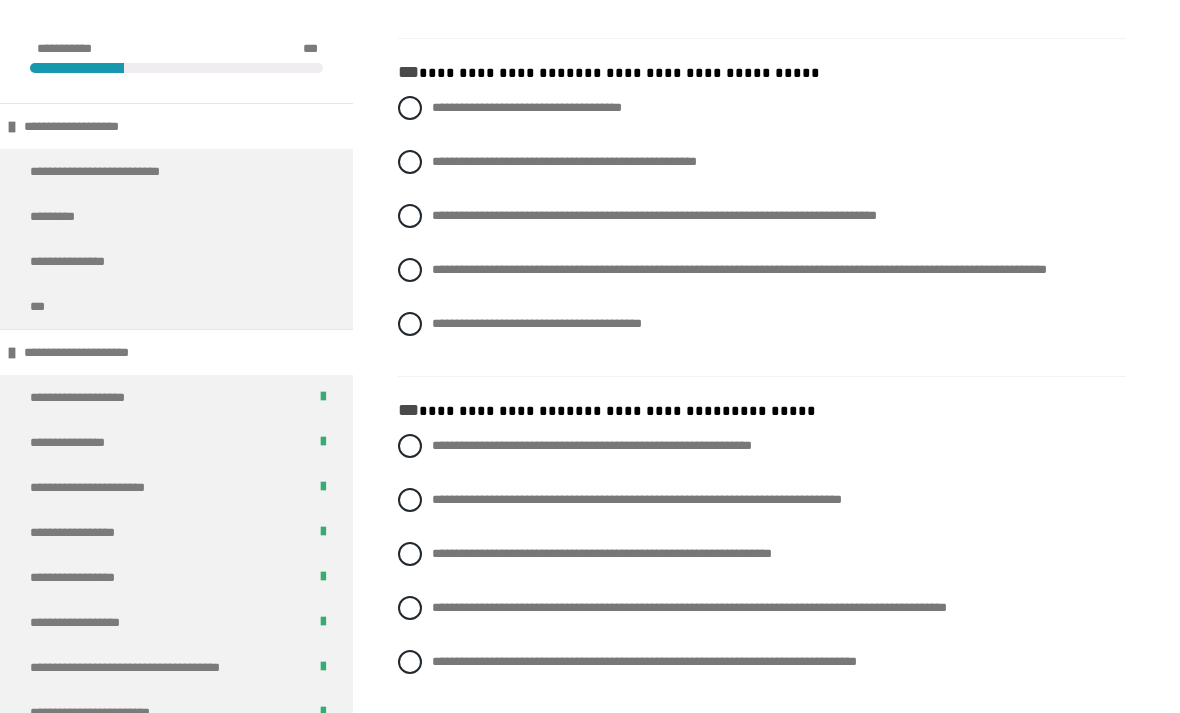 scroll, scrollTop: 2907, scrollLeft: 0, axis: vertical 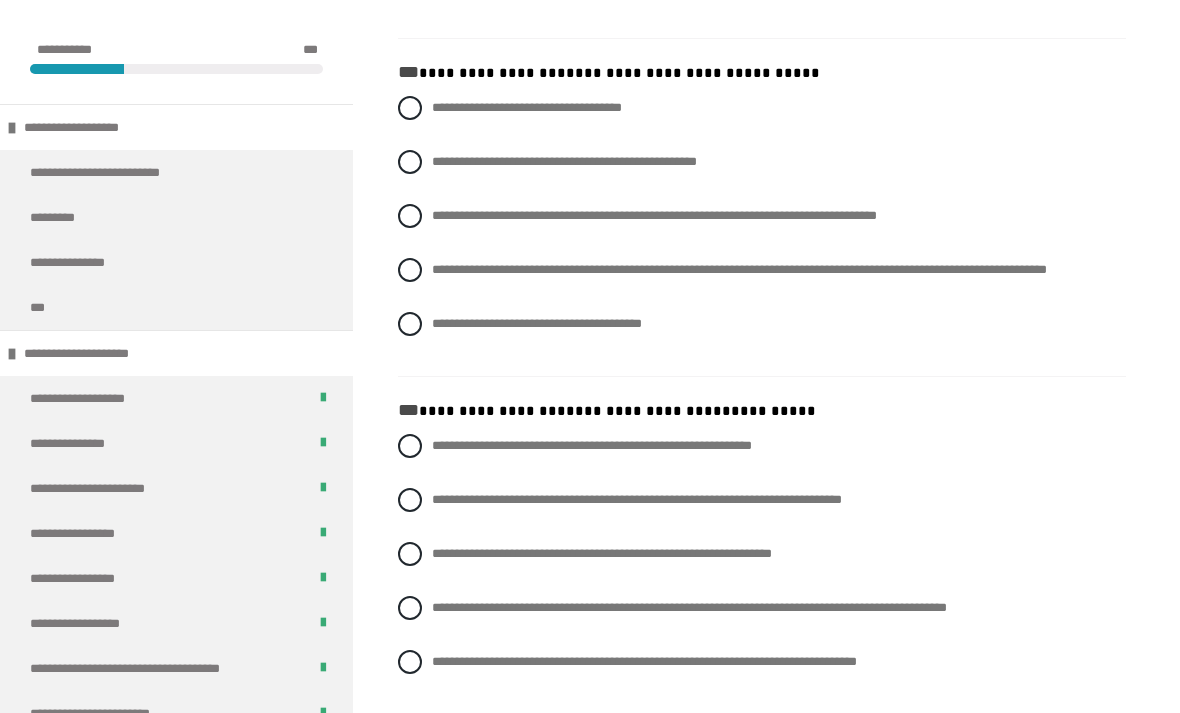 click on "**********" at bounding box center [654, 215] 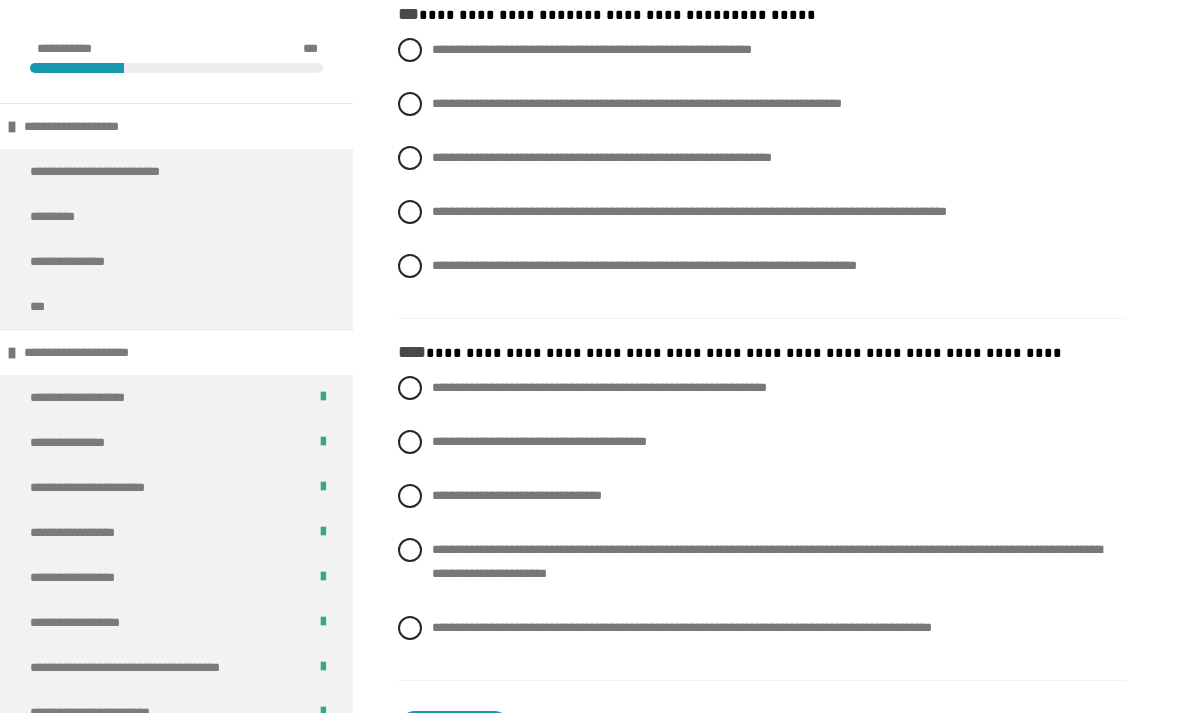scroll, scrollTop: 3315, scrollLeft: 0, axis: vertical 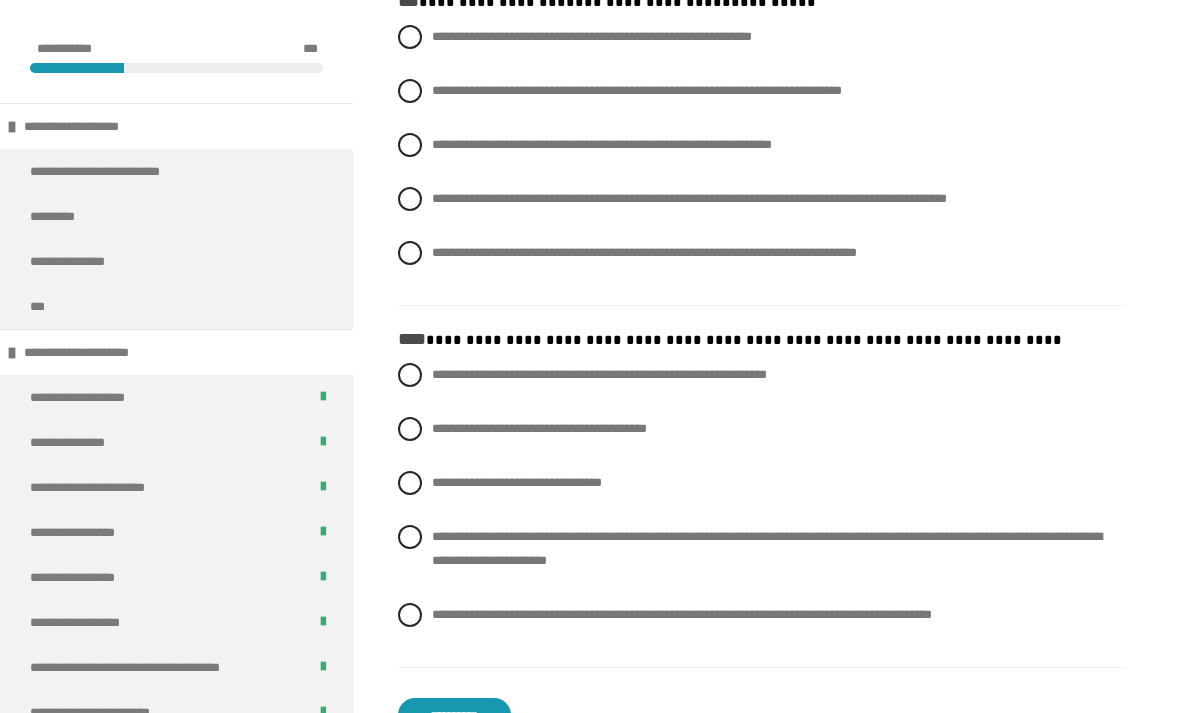 click on "**********" at bounding box center [689, 199] 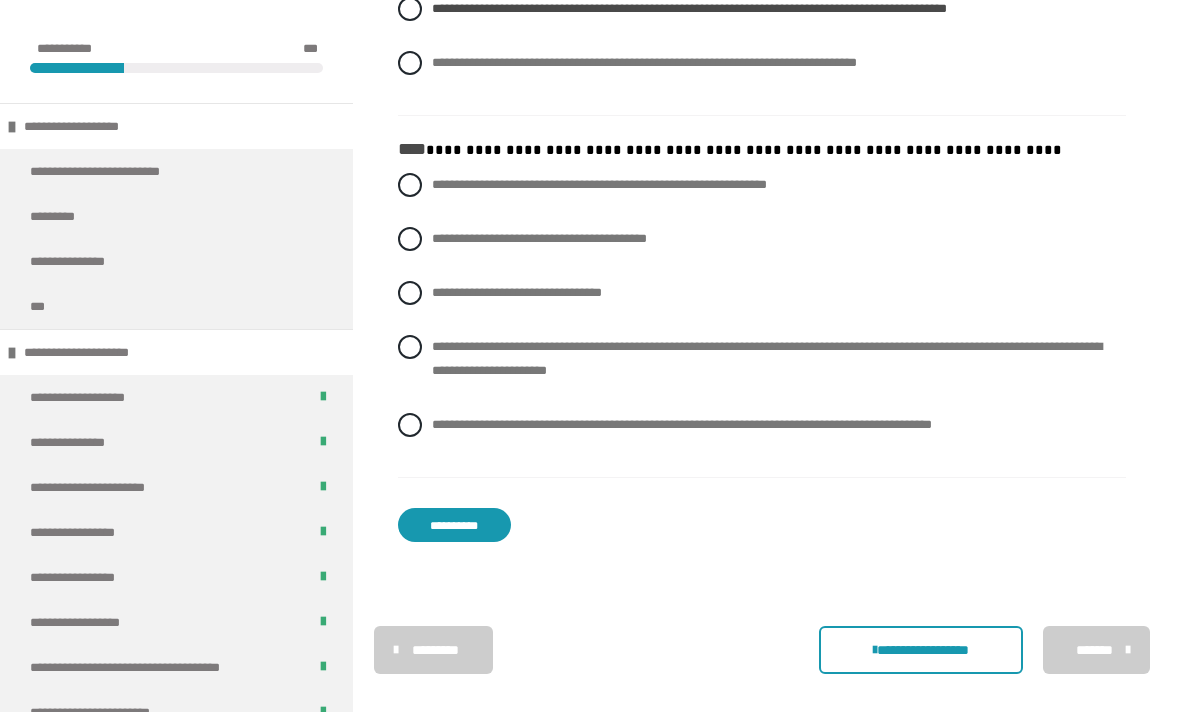 scroll, scrollTop: 3512, scrollLeft: 0, axis: vertical 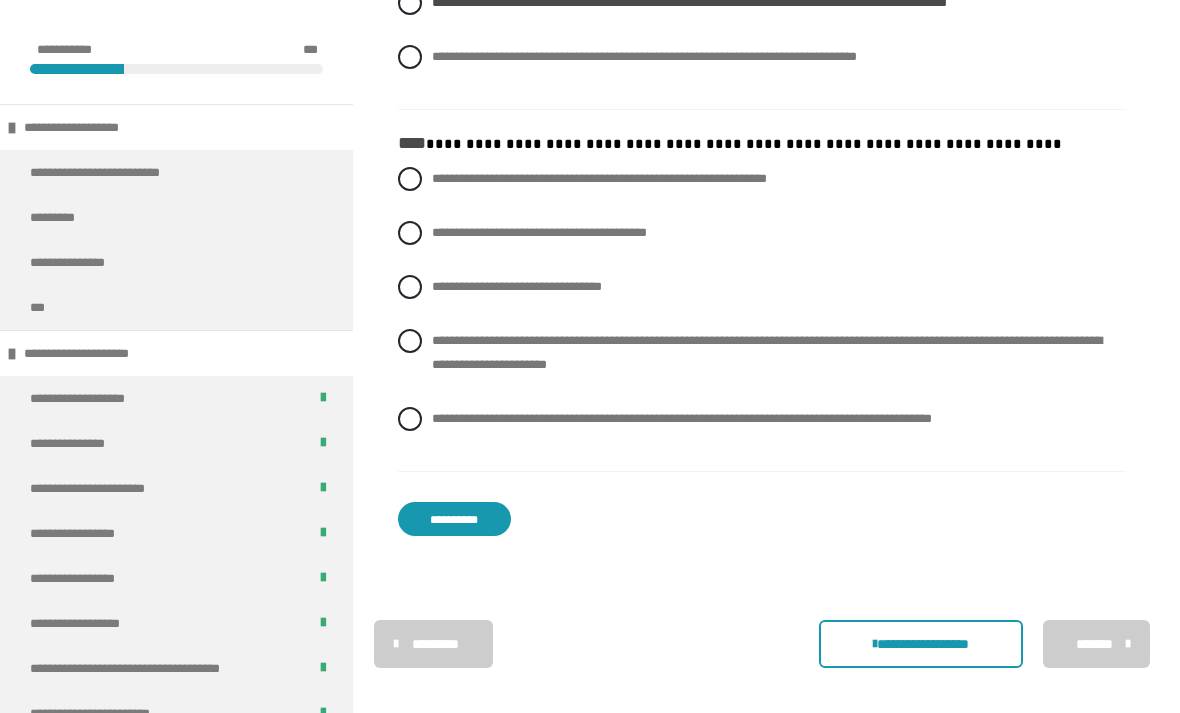 click on "**********" at bounding box center [454, 519] 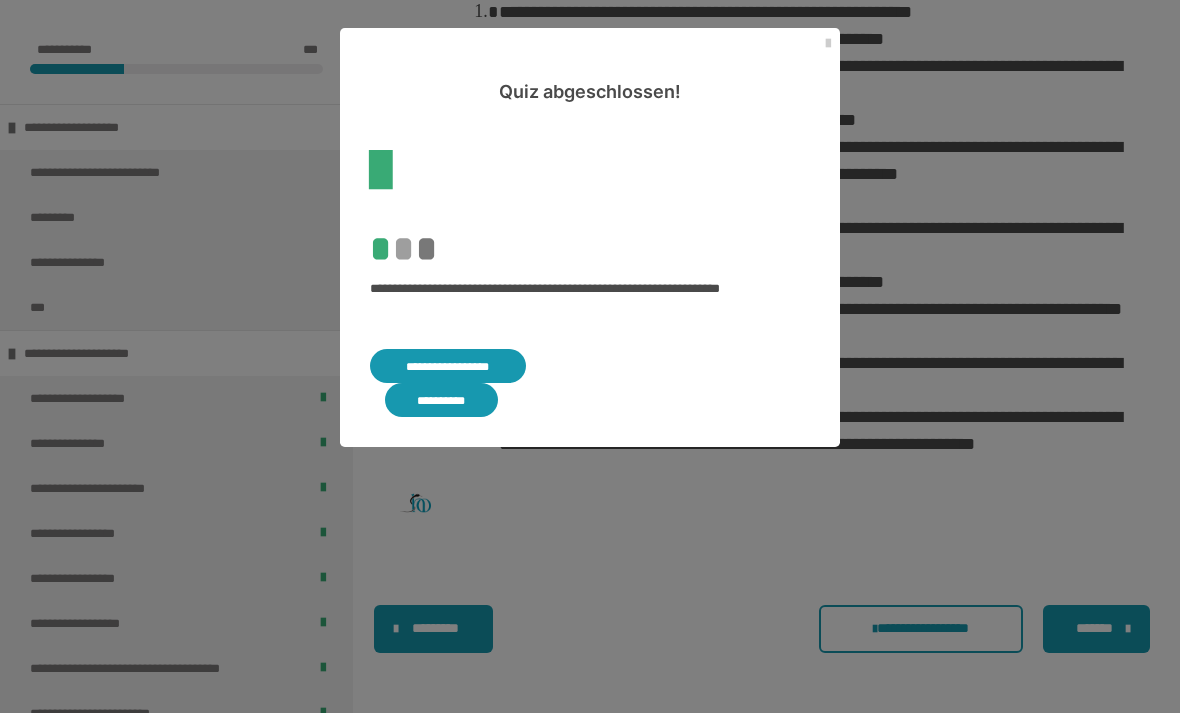 scroll, scrollTop: 701, scrollLeft: 0, axis: vertical 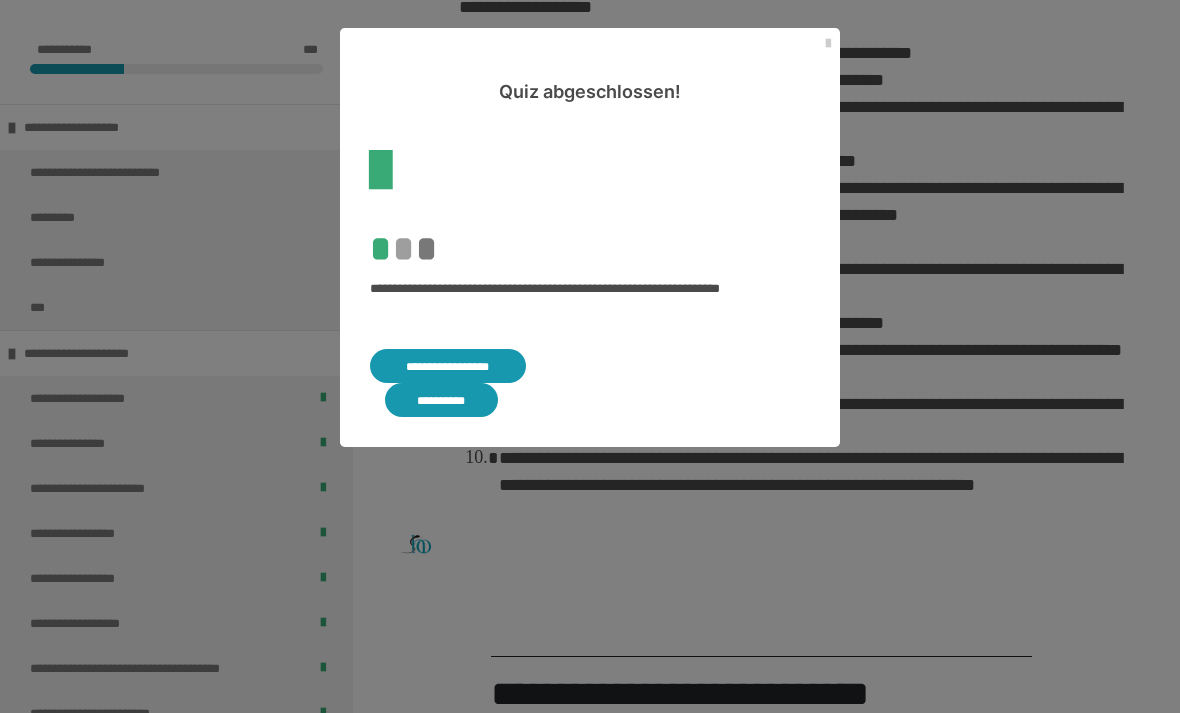 click on "**********" at bounding box center (448, 366) 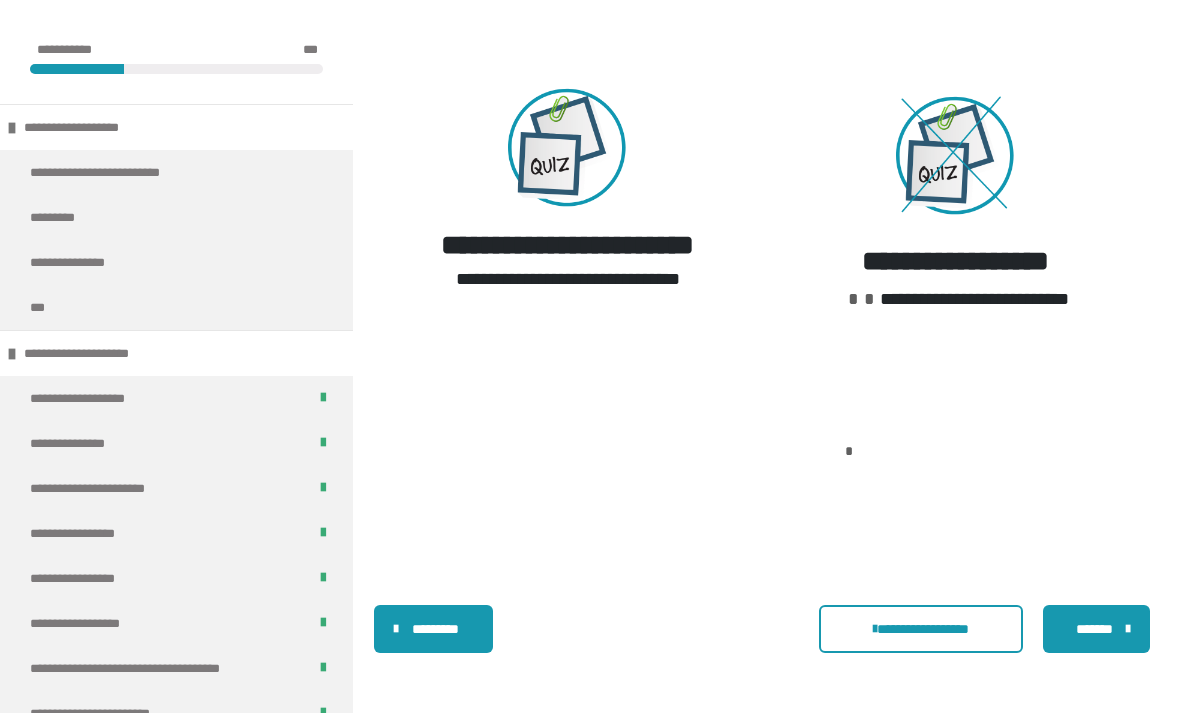 scroll, scrollTop: 8364, scrollLeft: 0, axis: vertical 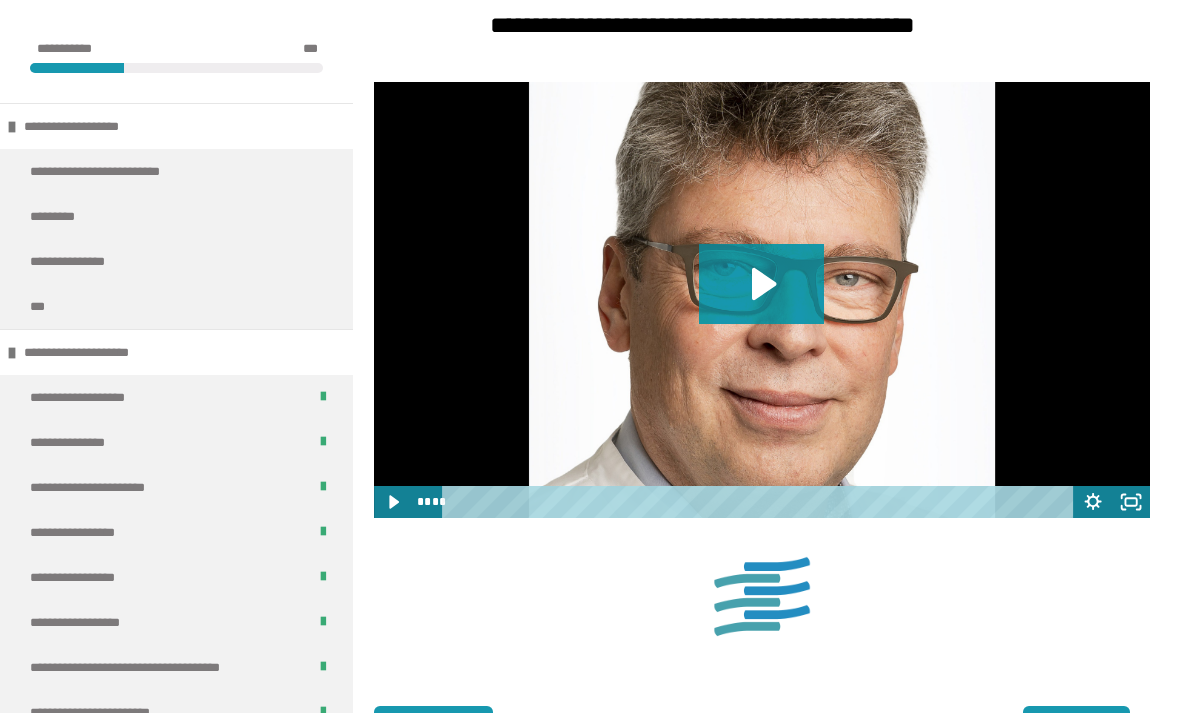 click 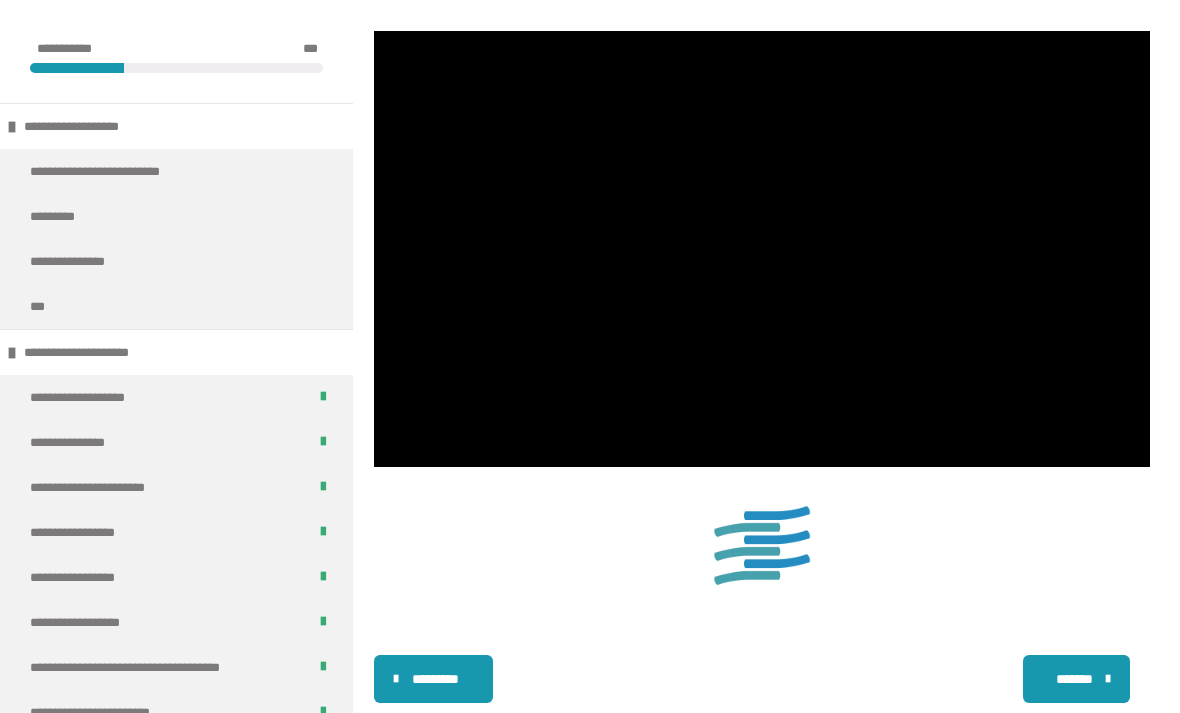 scroll, scrollTop: 715, scrollLeft: 0, axis: vertical 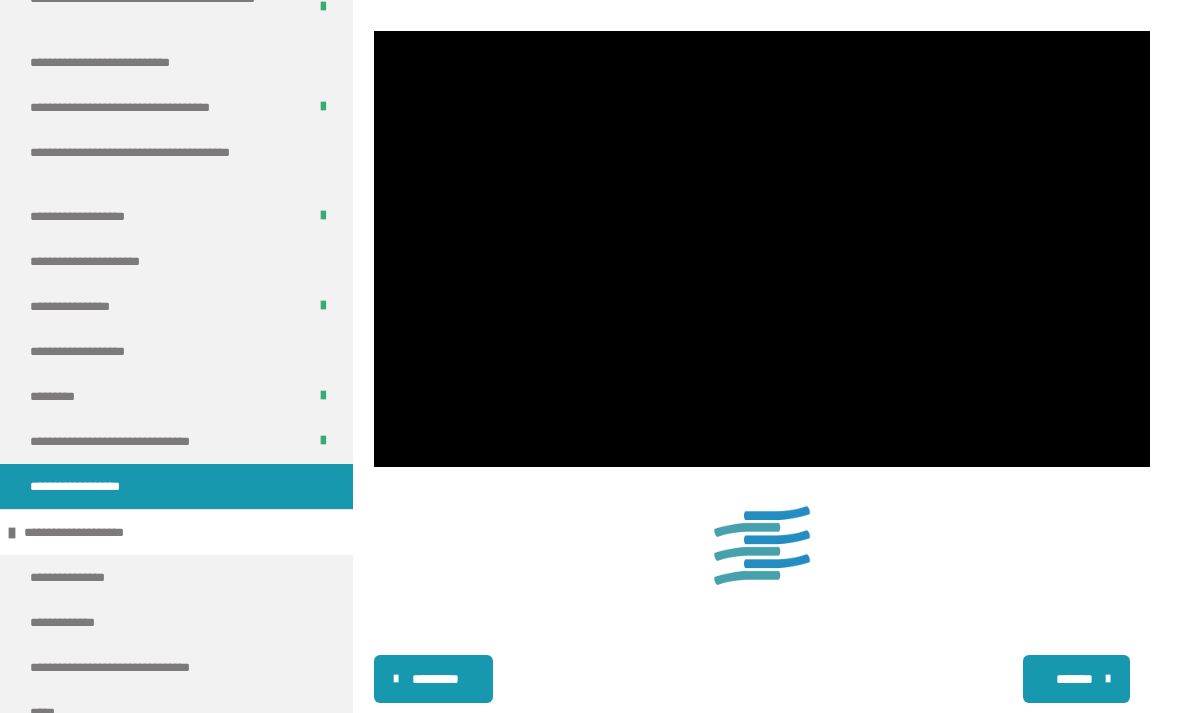 click on "*******" at bounding box center (1074, 679) 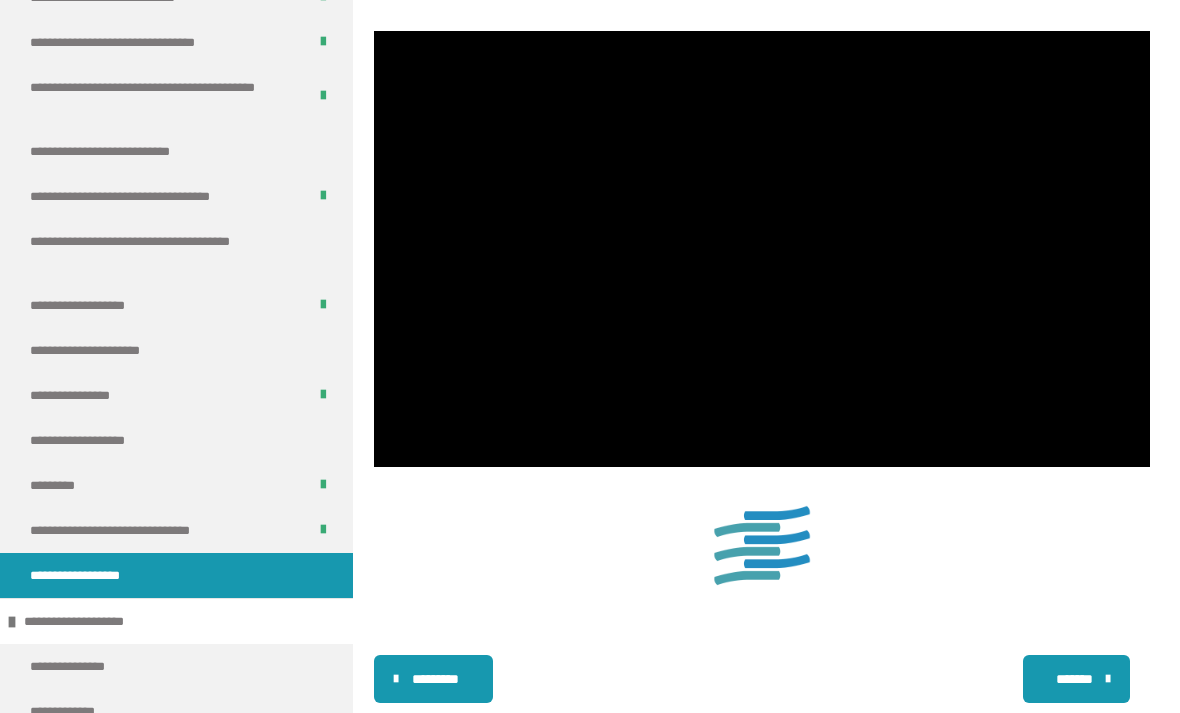 scroll, scrollTop: 746, scrollLeft: 0, axis: vertical 